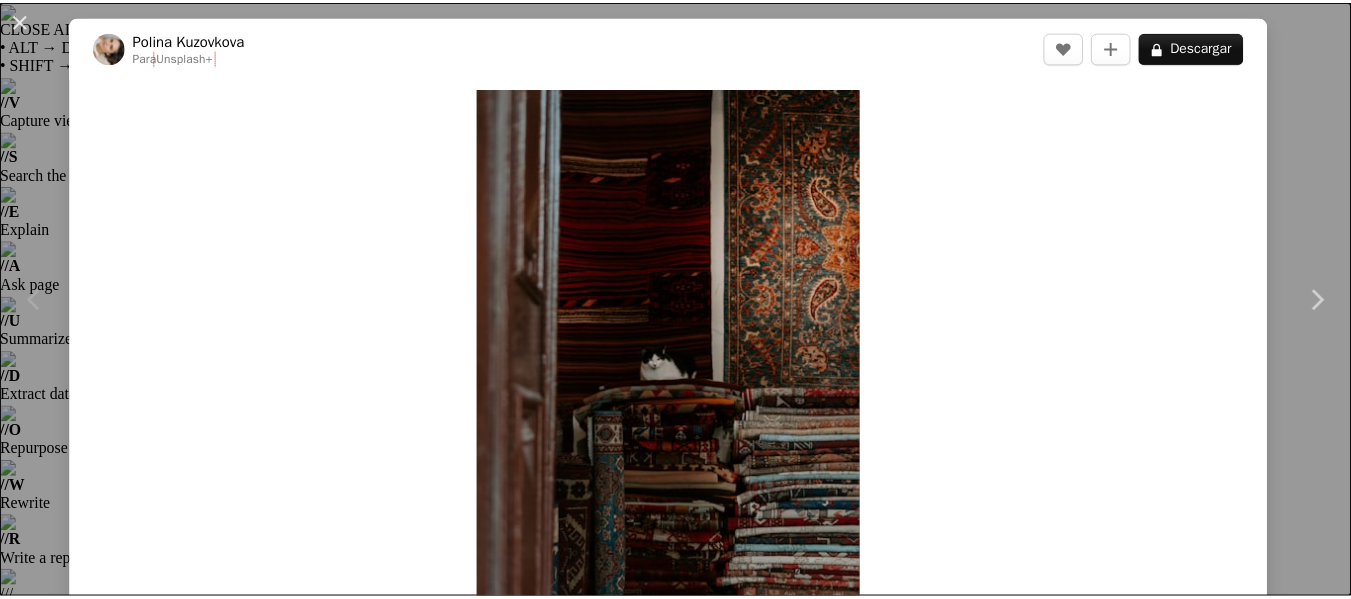 scroll, scrollTop: 800, scrollLeft: 0, axis: vertical 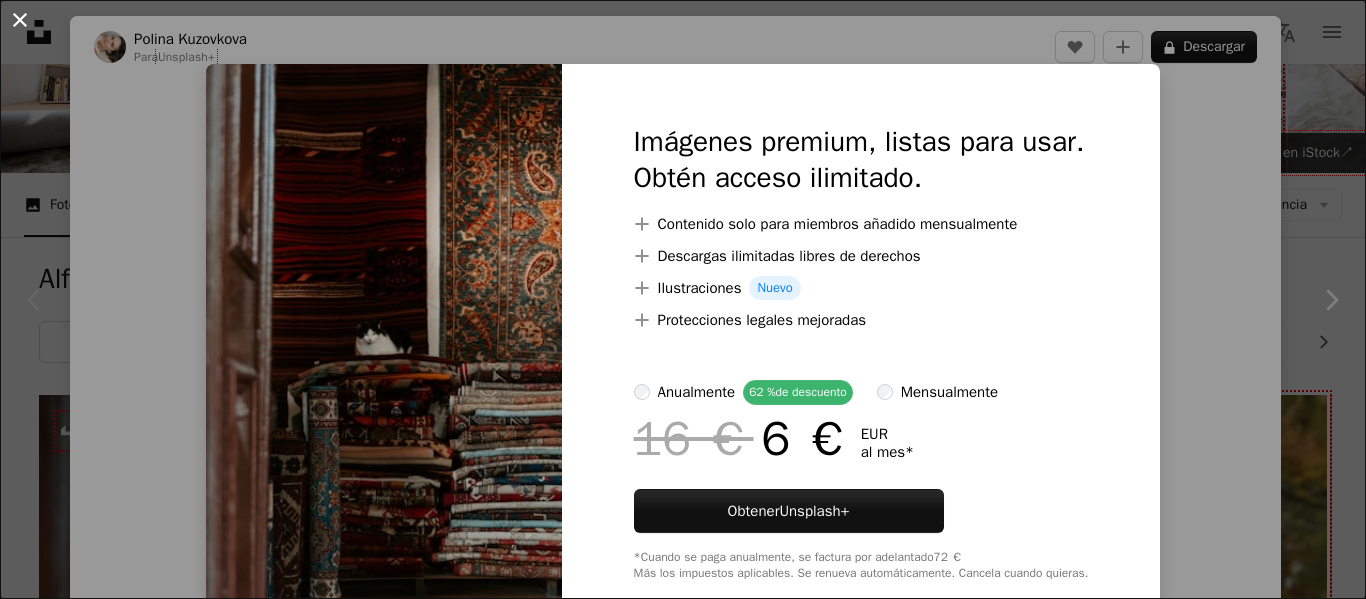 click on "An X shape" at bounding box center (20, 20) 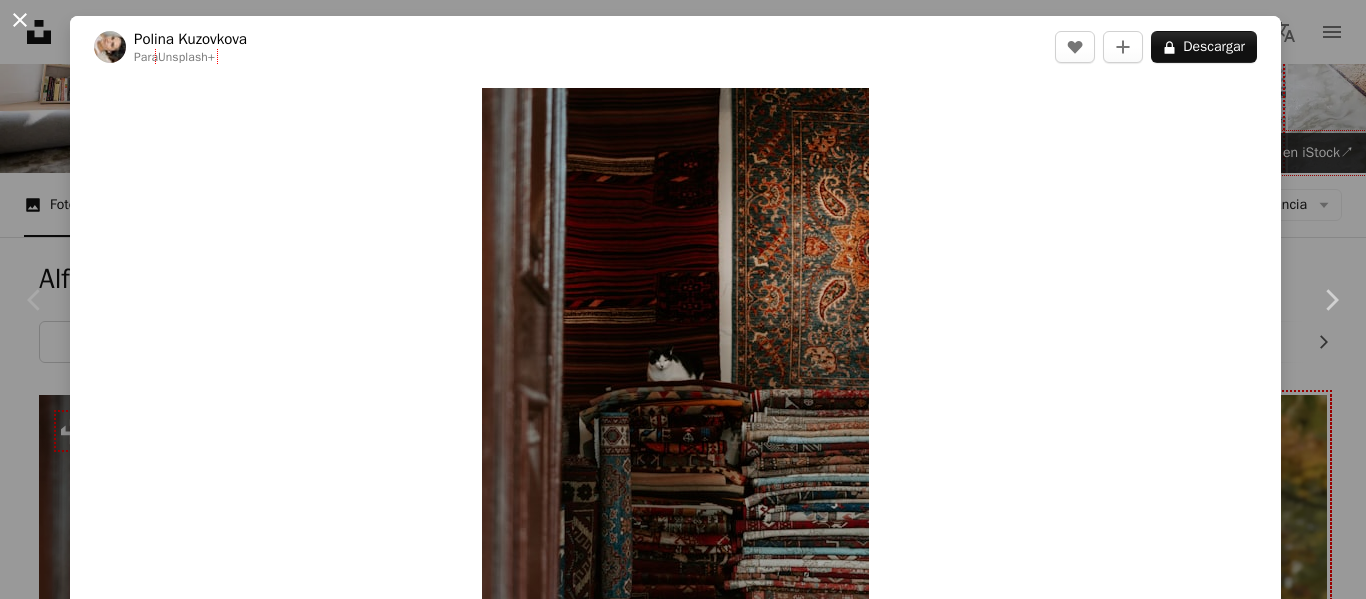 click on "An X shape" at bounding box center (20, 20) 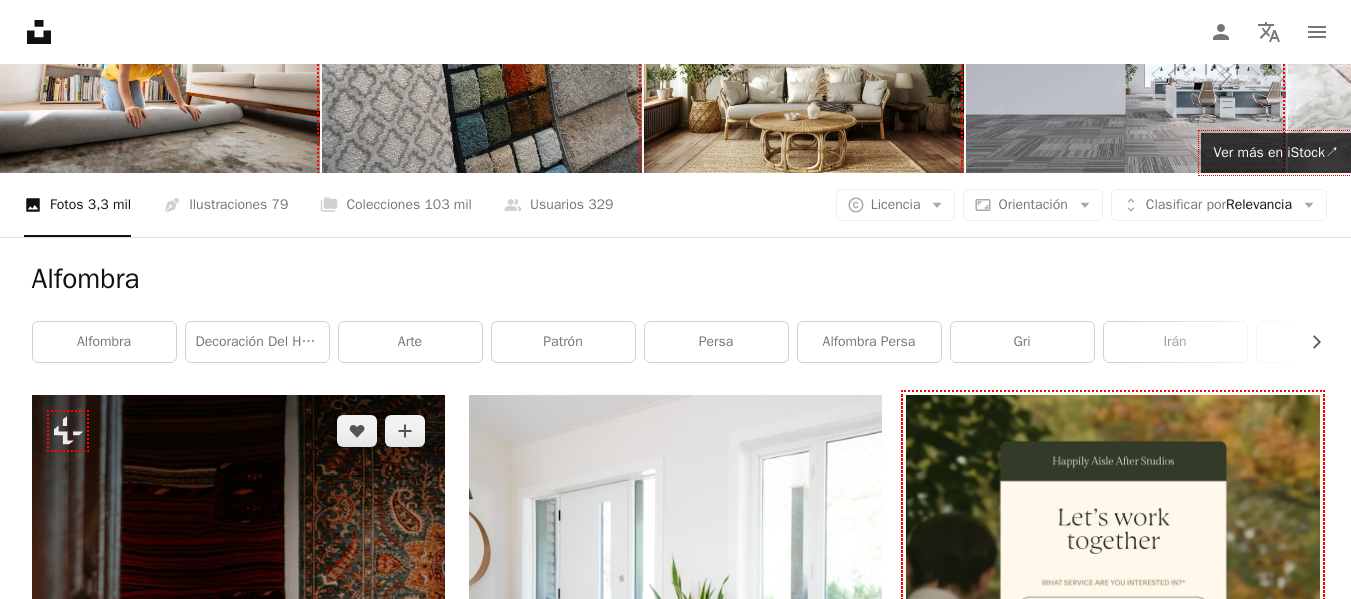 click on "A lock Descargar" at bounding box center [373, 979] 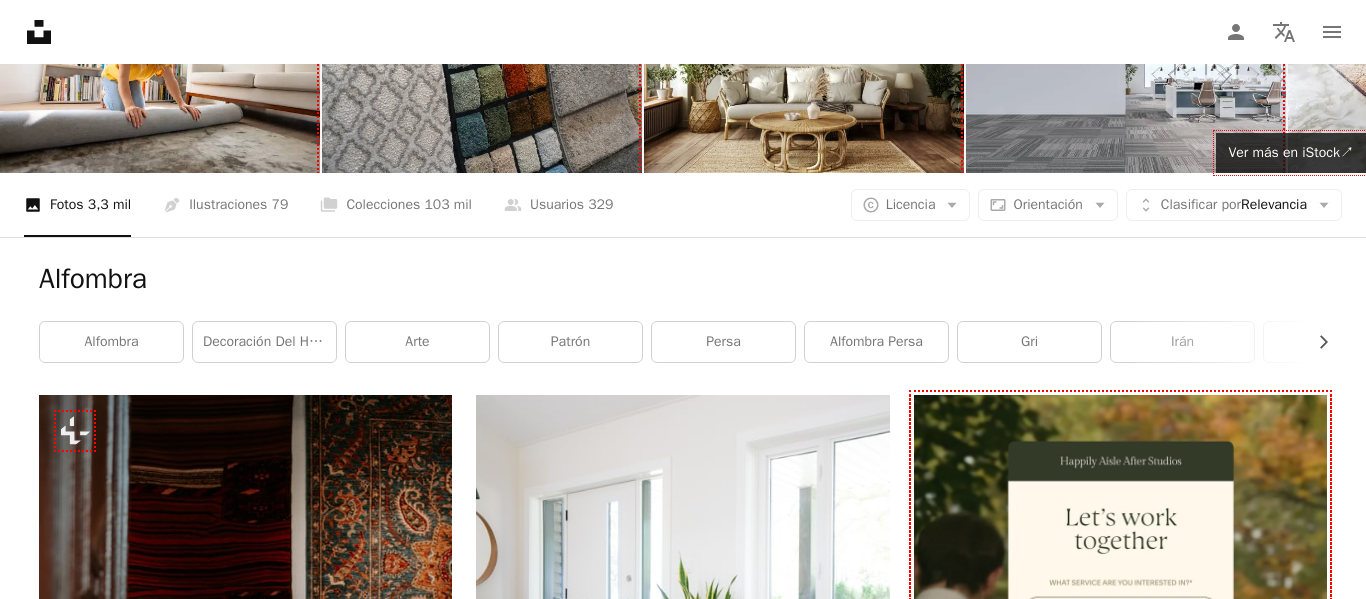 click on "An X shape" at bounding box center (20, 20) 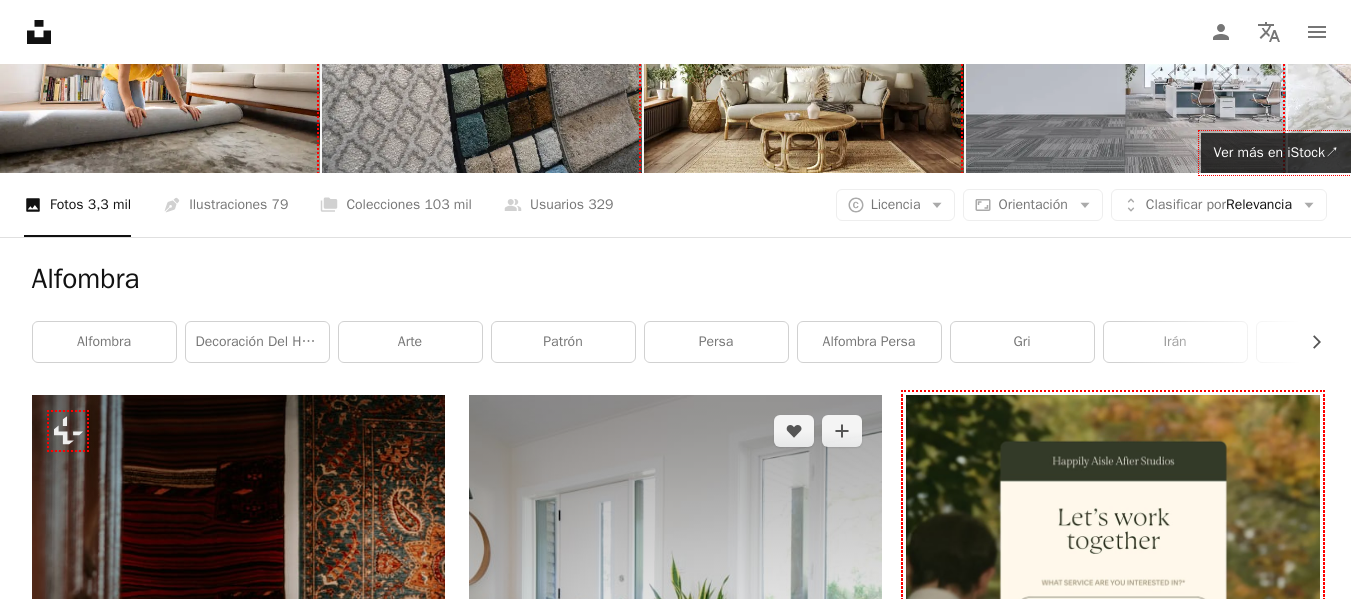 click on "Arrow pointing down" 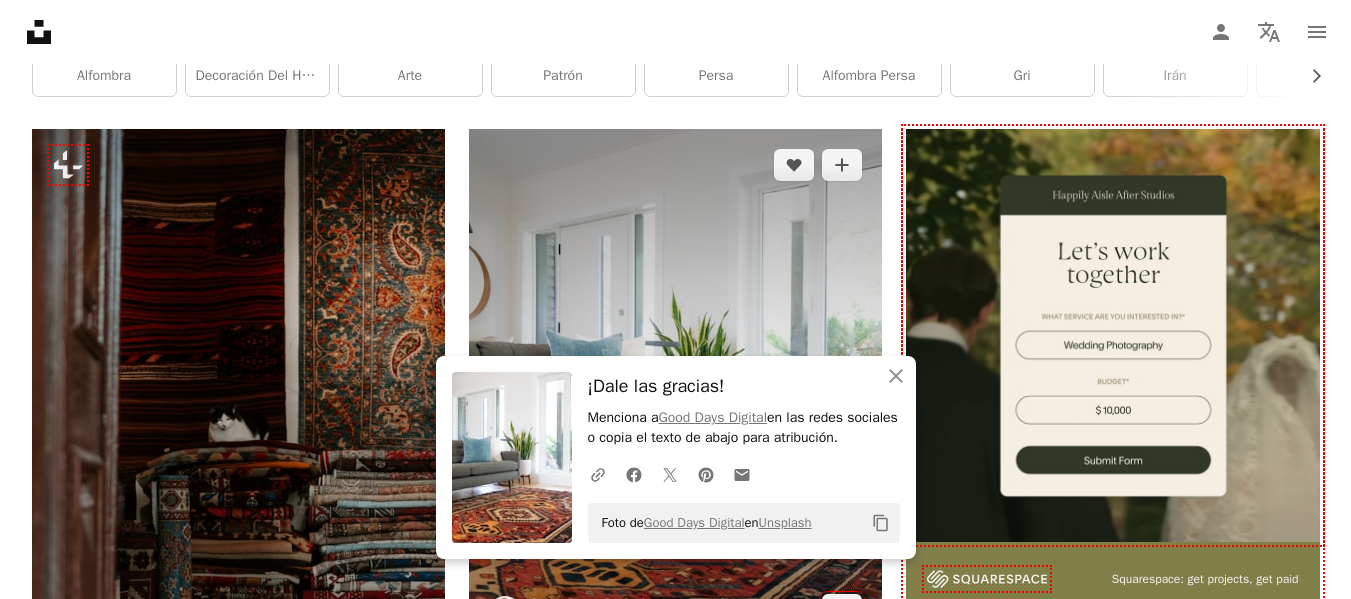 scroll, scrollTop: 1100, scrollLeft: 0, axis: vertical 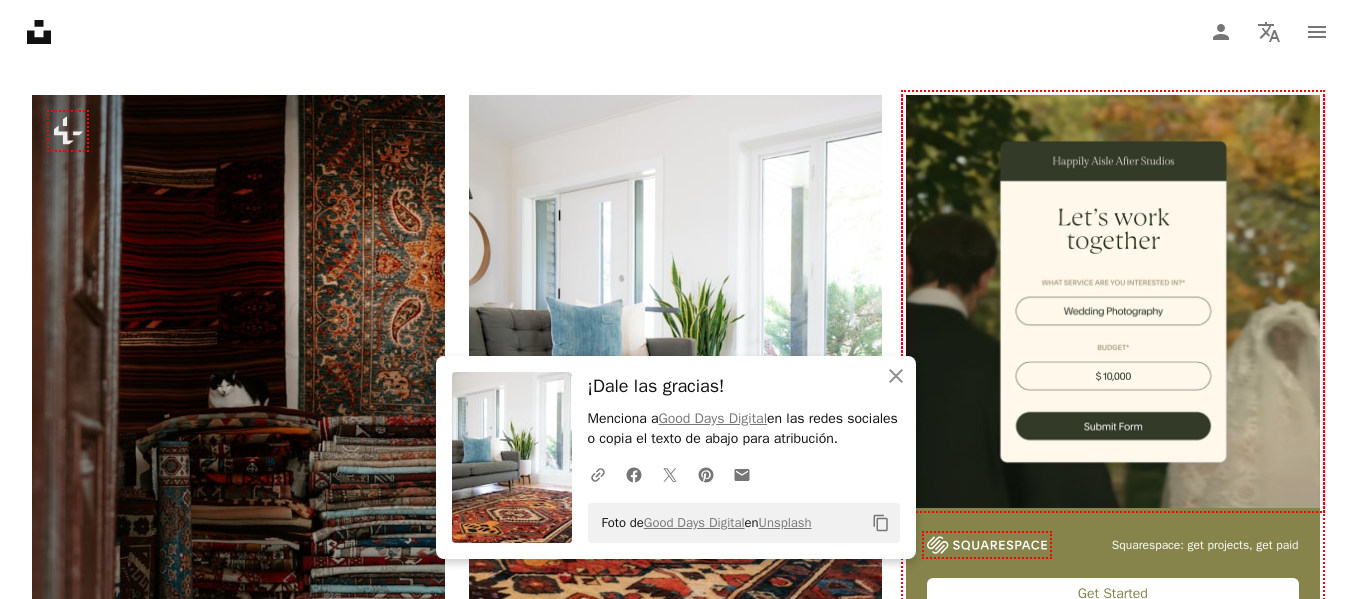 click on "Arrow pointing down" at bounding box center [842, 875] 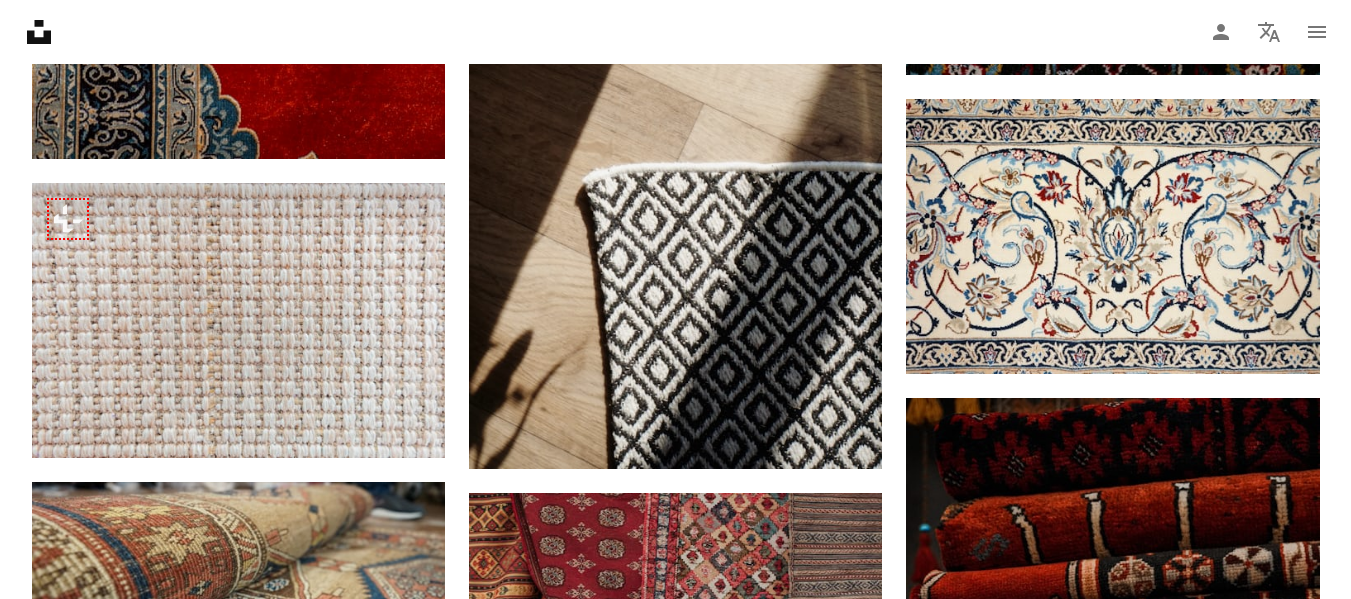 scroll, scrollTop: 2000, scrollLeft: 0, axis: vertical 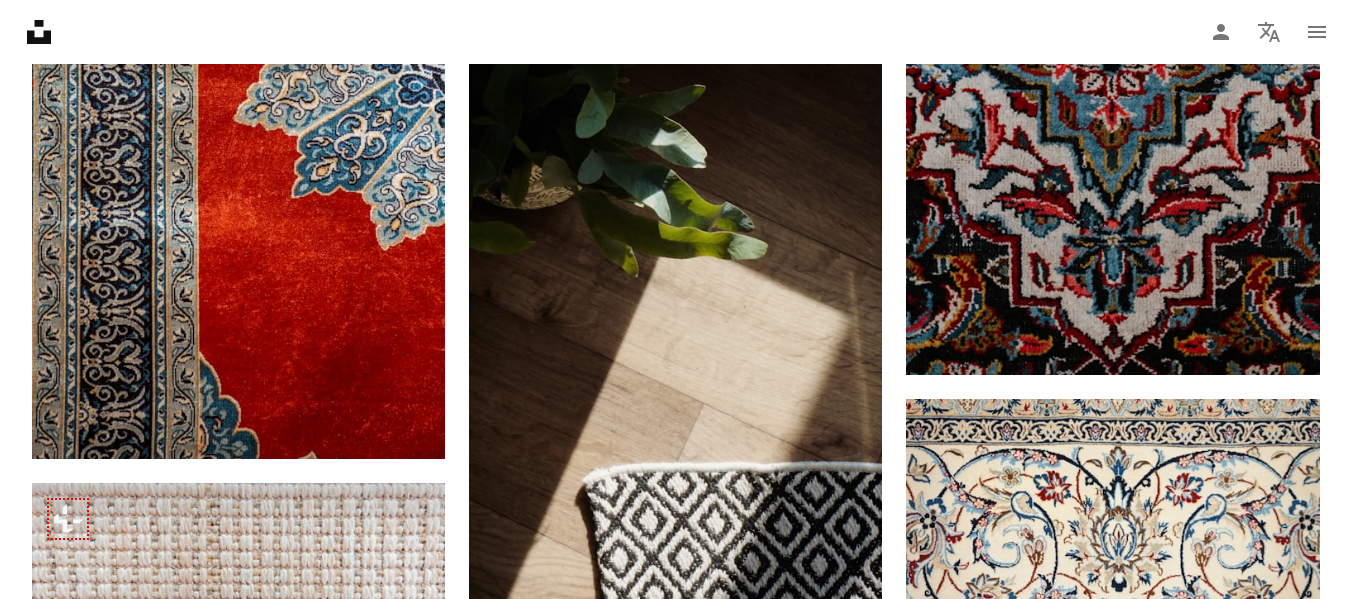 click on "Arrow pointing down" 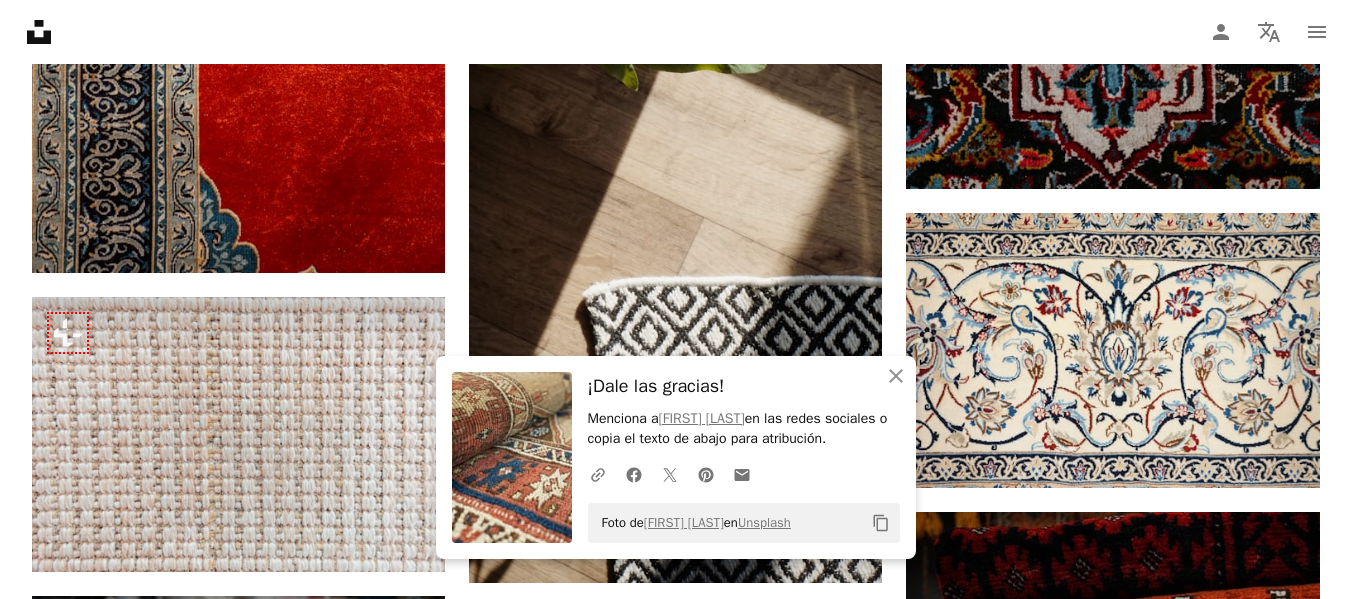 scroll, scrollTop: 2200, scrollLeft: 0, axis: vertical 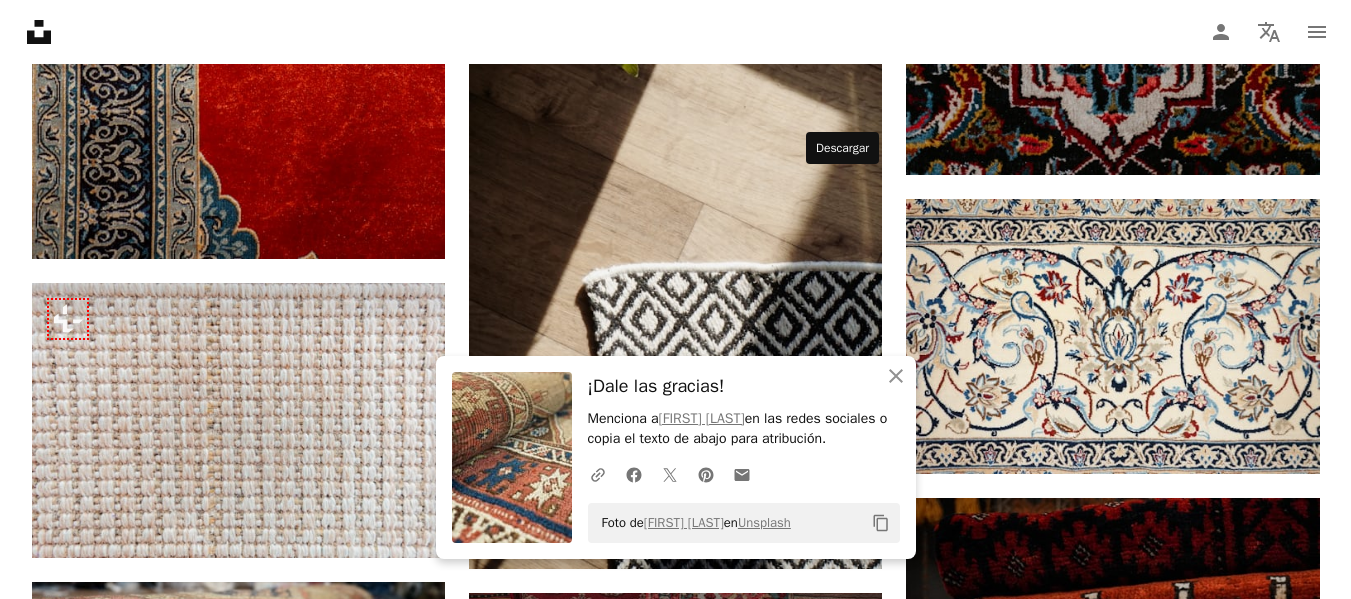 click on "Arrow pointing down" at bounding box center [842, 831] 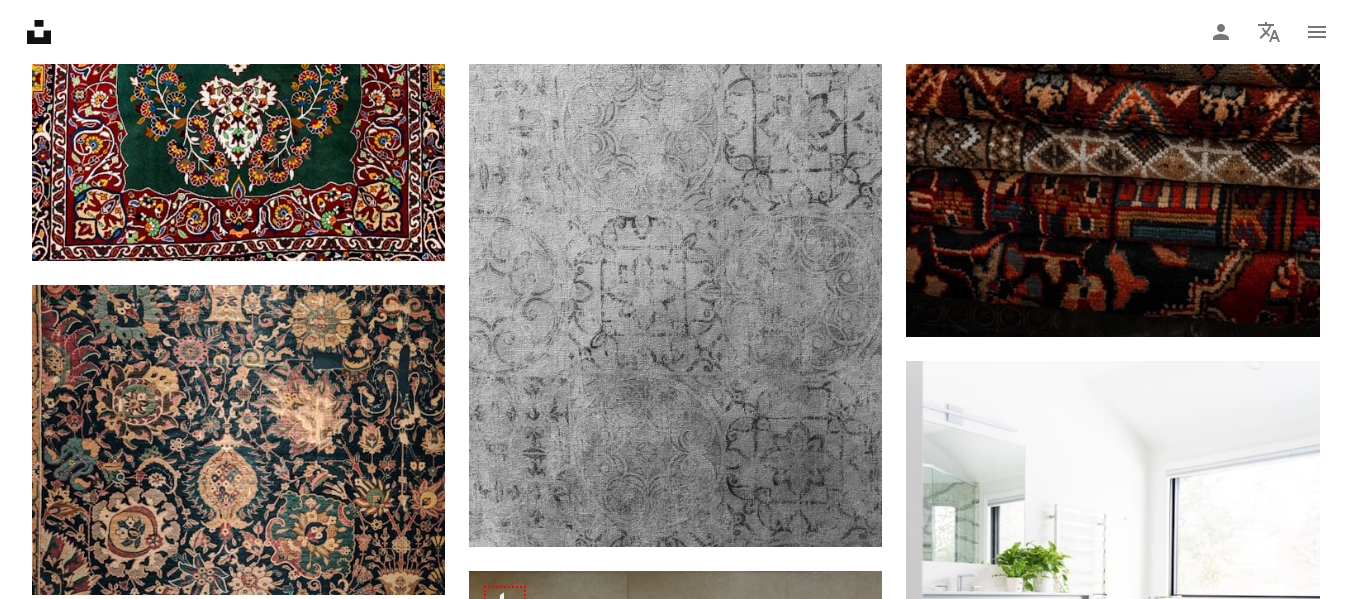 scroll, scrollTop: 3100, scrollLeft: 0, axis: vertical 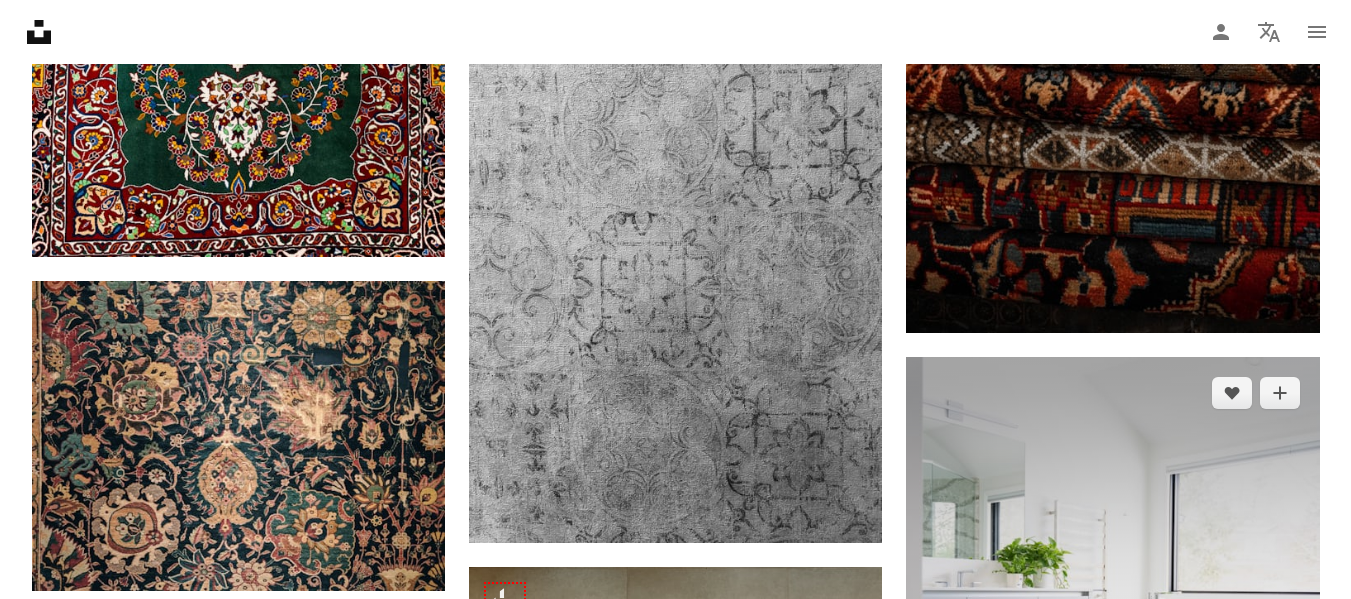 click 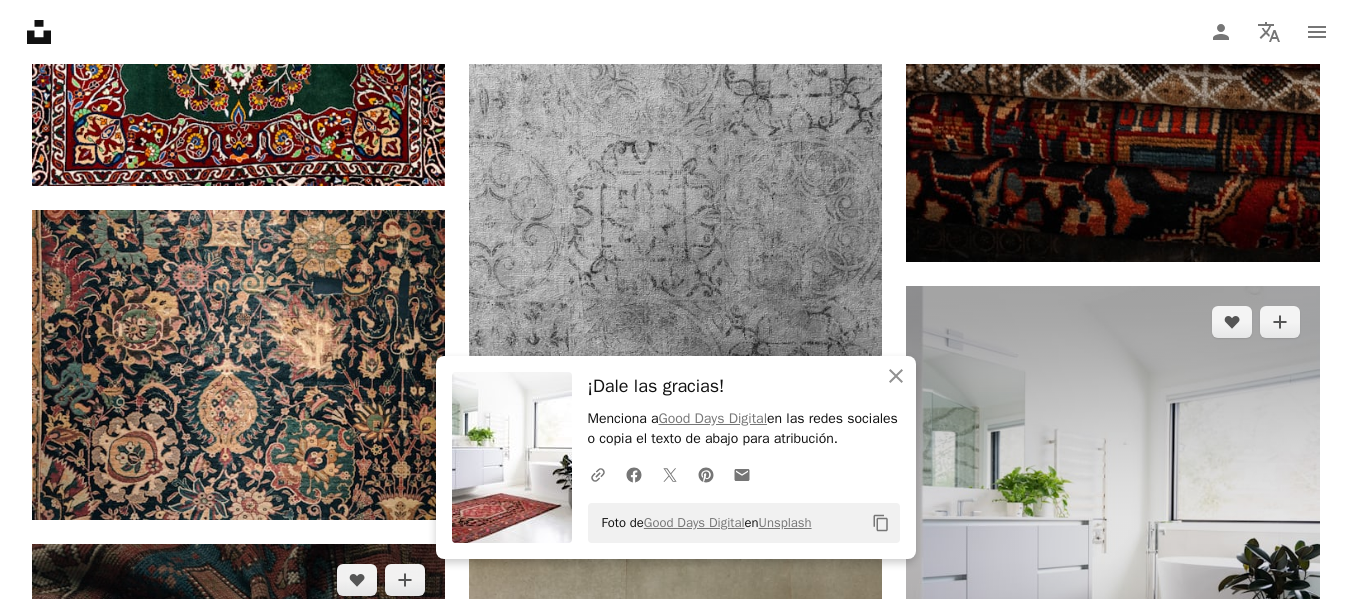 scroll, scrollTop: 3300, scrollLeft: 0, axis: vertical 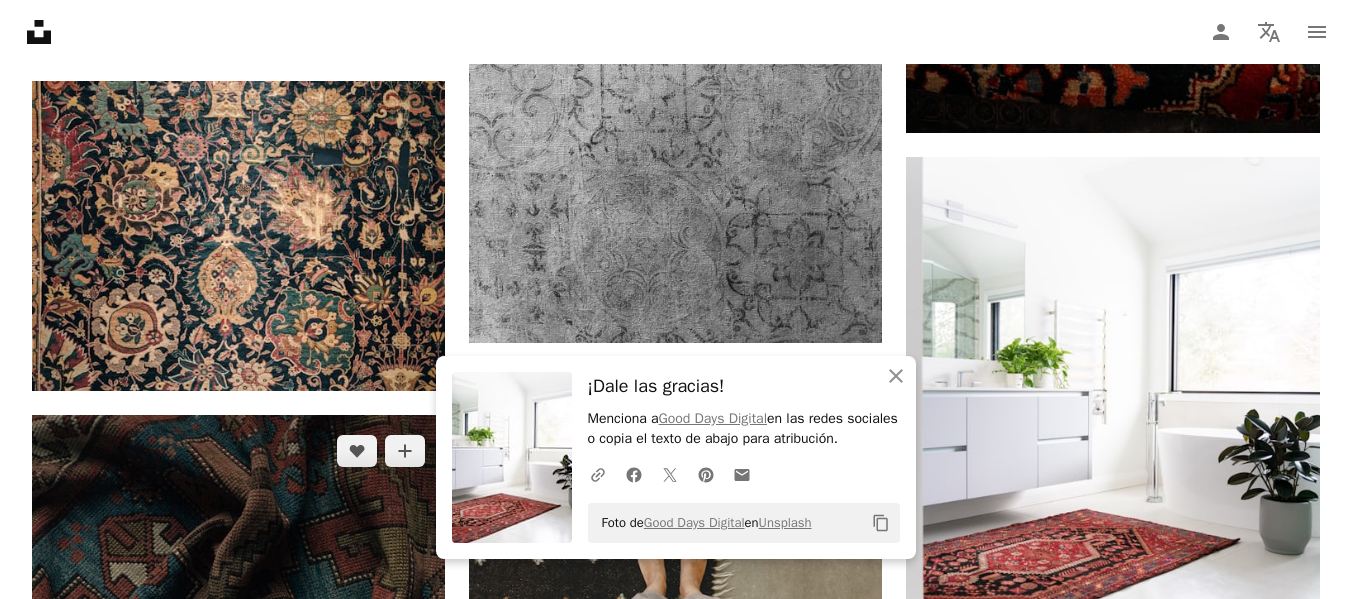 click on "Arrow pointing down" at bounding box center [405, 999] 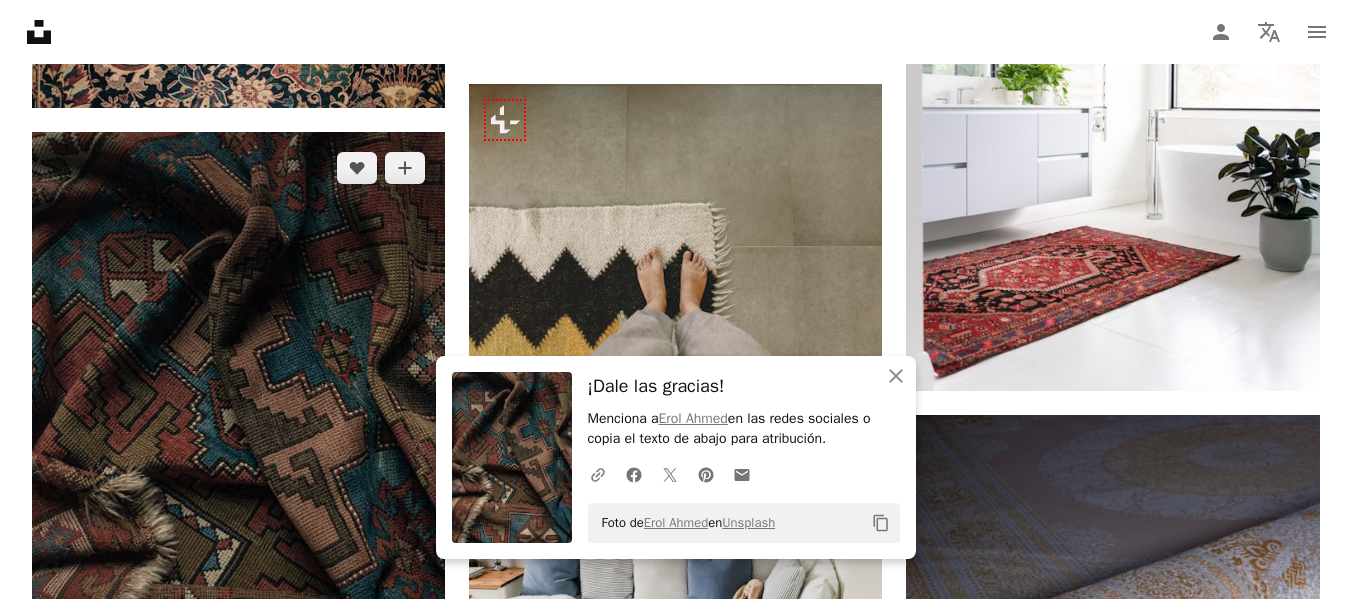 scroll, scrollTop: 3600, scrollLeft: 0, axis: vertical 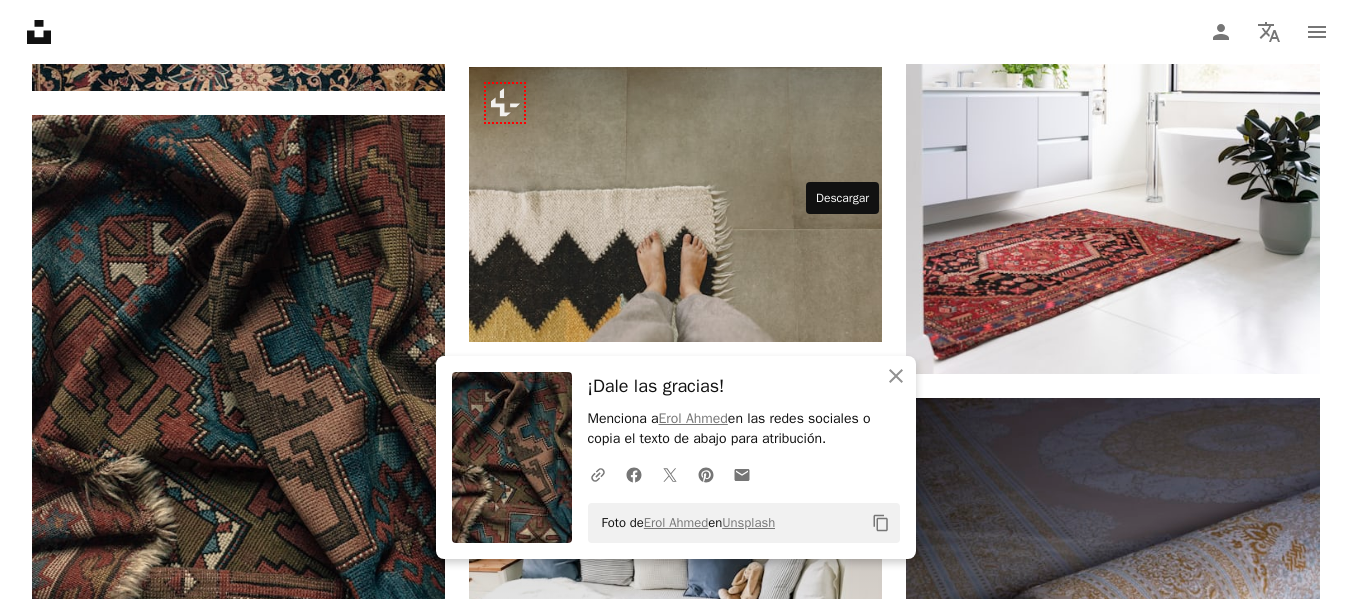 click on "Arrow pointing down" at bounding box center [842, 881] 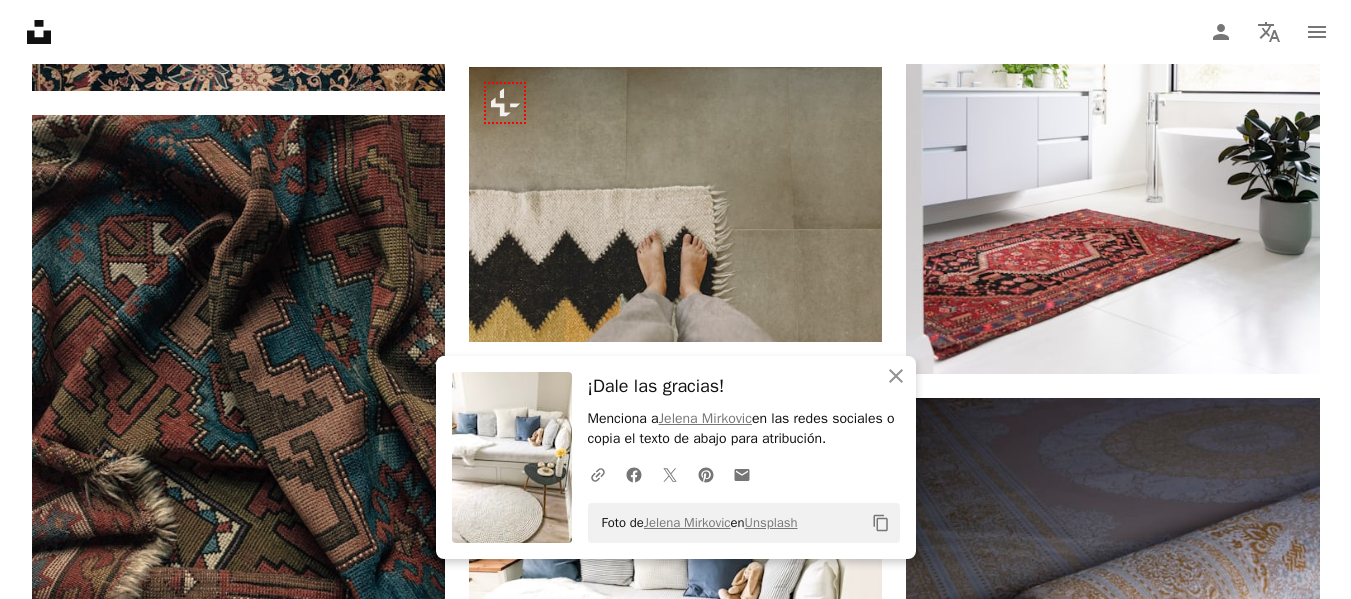 click on "Plus sign for Unsplash+ A heart A plus sign [FIRST] [LAST] Para  Unsplash+ A lock Descargar Plus sign for Unsplash+ A heart A plus sign [FIRST] [LAST] Para  Unsplash+ A lock Descargar Plus sign for Unsplash+ A heart A plus sign [FIRST] [LAST] Para  Unsplash+ A lock Descargar A heart A plus sign [FIRST] [LAST] Disponible para contratación A checkmark inside of a circle Arrow pointing down Plus sign for Unsplash+ A heart A plus sign [FIRST] Para  Unsplash+ A lock Descargar A heart A plus sign [FIRST] [LAST] Disponible para contratación A checkmark inside of a circle Arrow pointing down A heart A plus sign [FIRST] Arrow pointing down A heart A plus sign [FIRST] [LAST] Disponible para contratación A checkmark inside of a circle Arrow pointing down A heart A plus sign [FIRST] Disponible para contratación A checkmark inside of a circle Arrow pointing down" at bounding box center (676, -392) 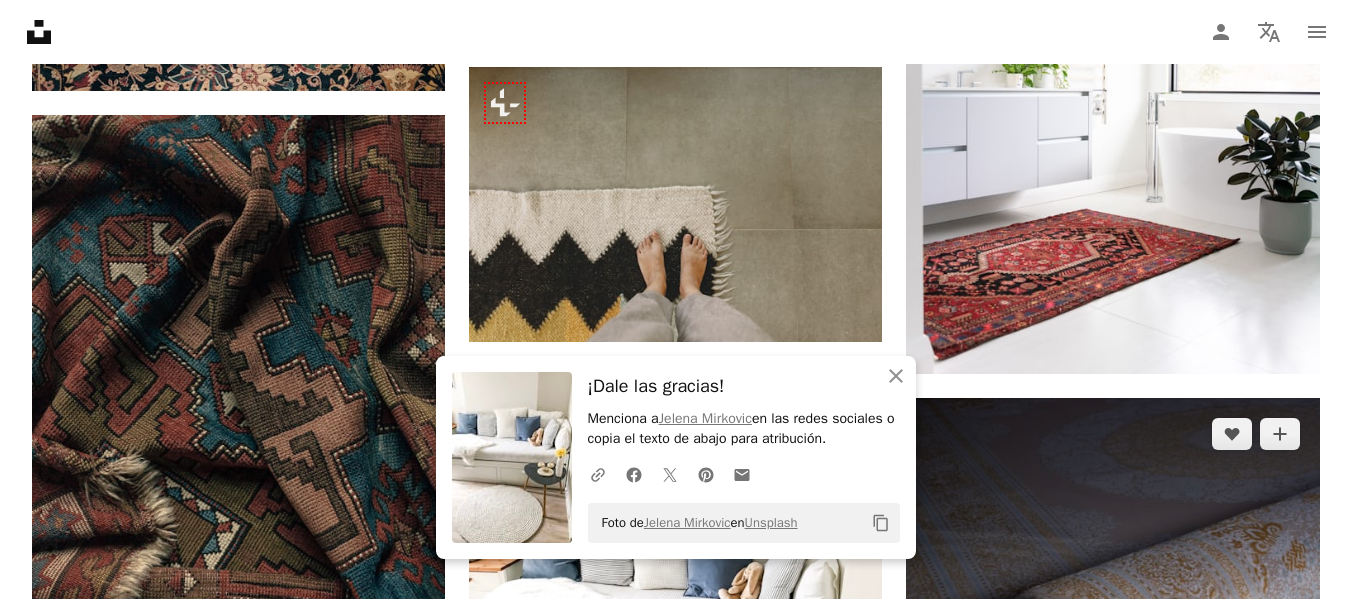 click on "Arrow pointing down" at bounding box center (1280, 982) 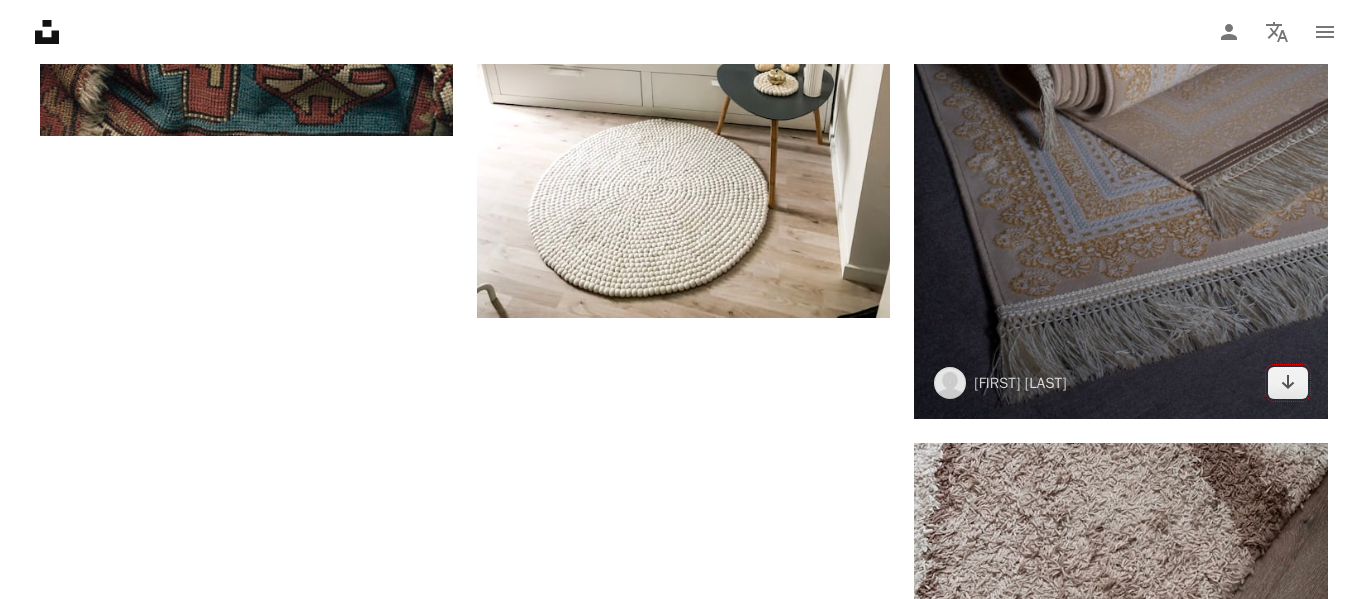 scroll, scrollTop: 4200, scrollLeft: 0, axis: vertical 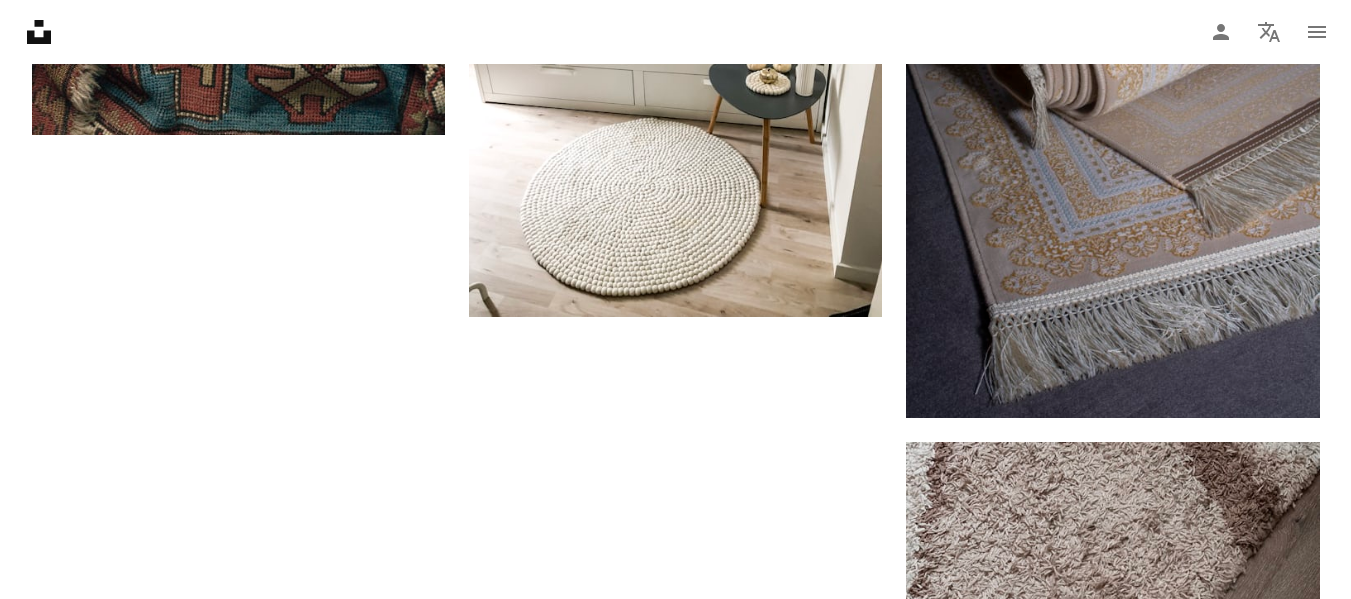 click on "Cargar más" at bounding box center (676, 1101) 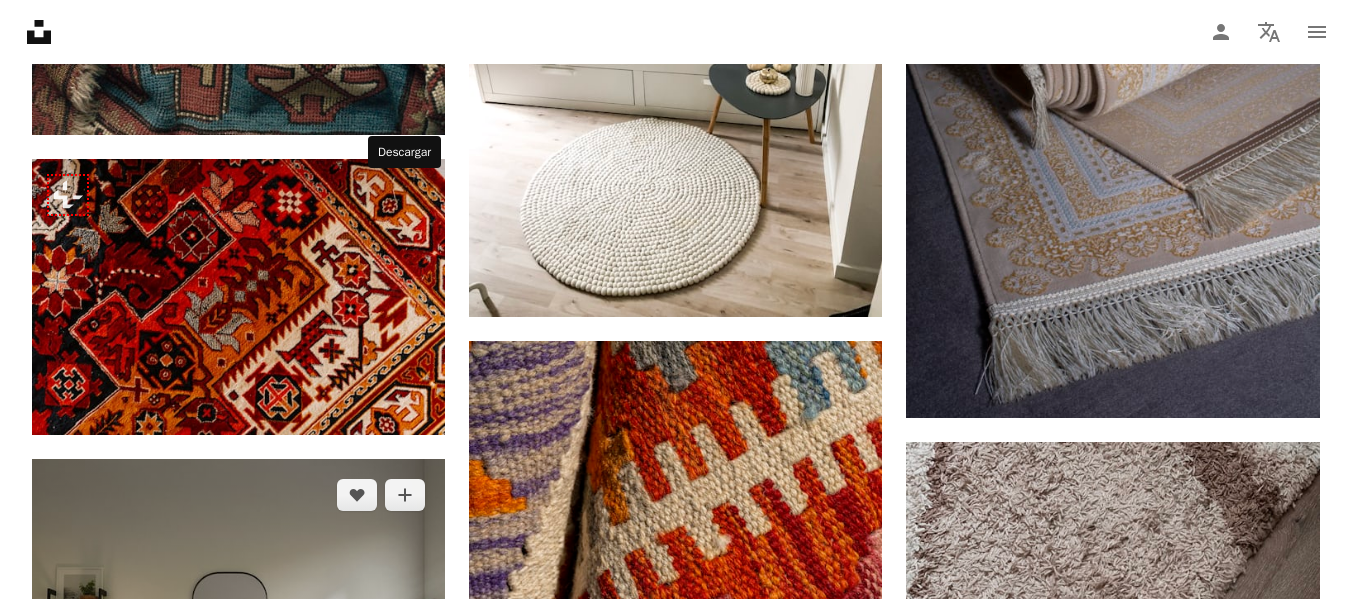 click on "Arrow pointing down" 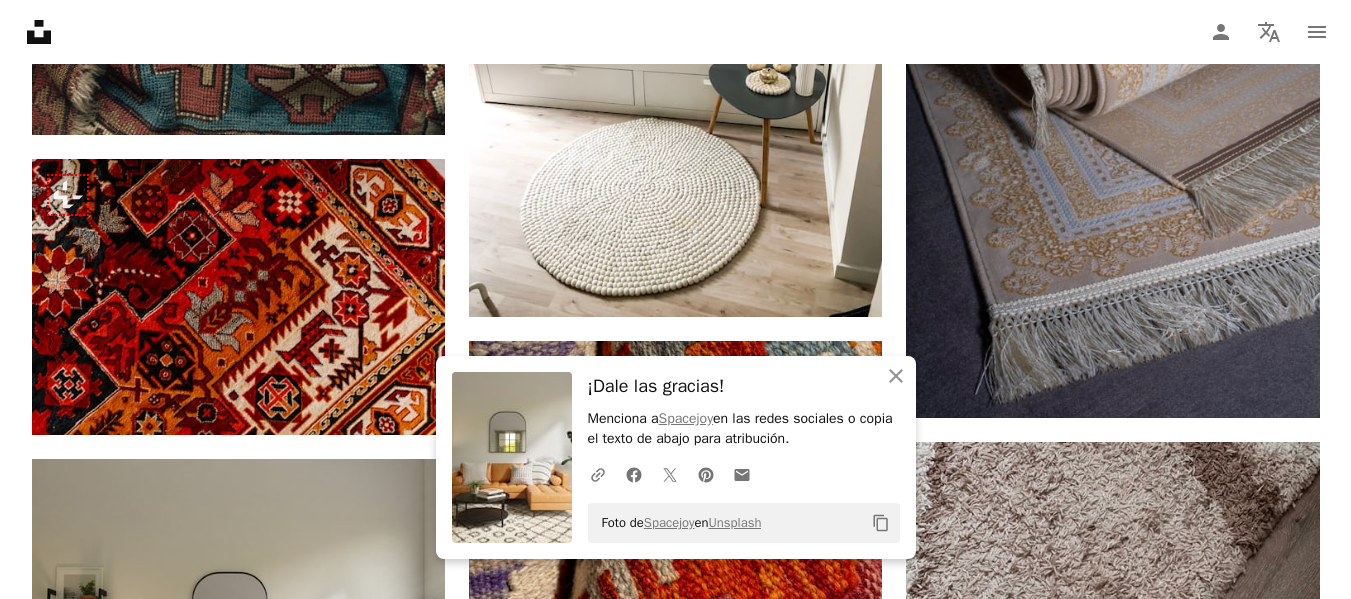 click on "A lock Descargar" at bounding box center [810, 888] 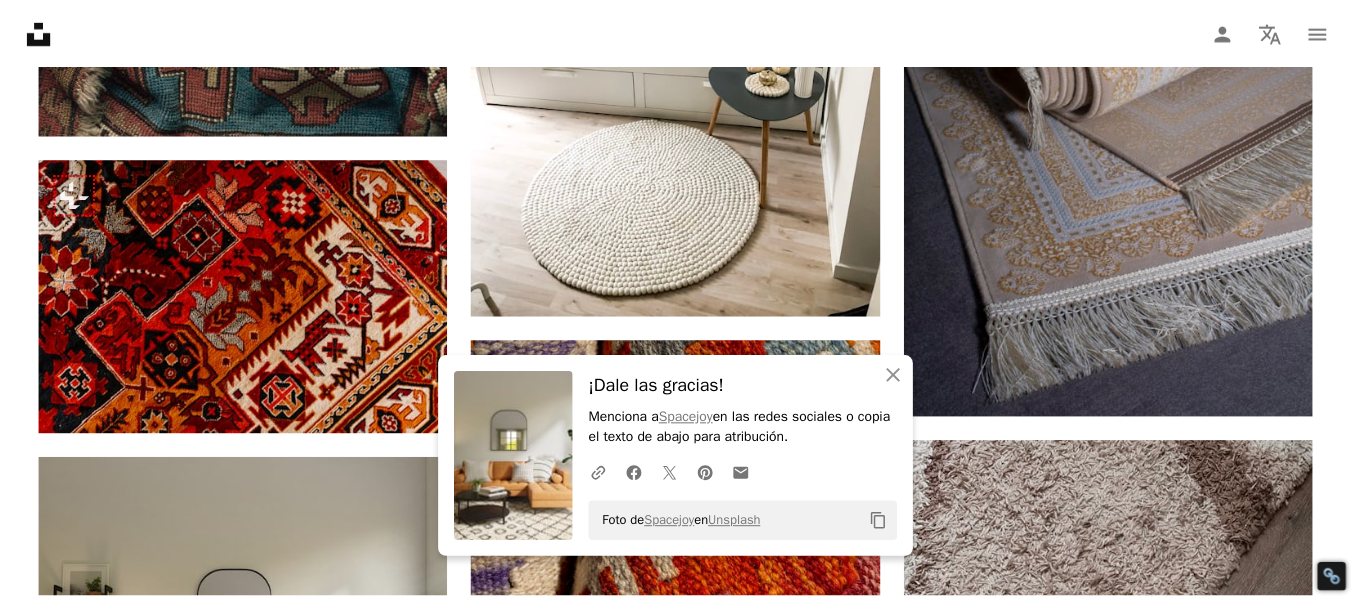 scroll, scrollTop: 41, scrollLeft: 0, axis: vertical 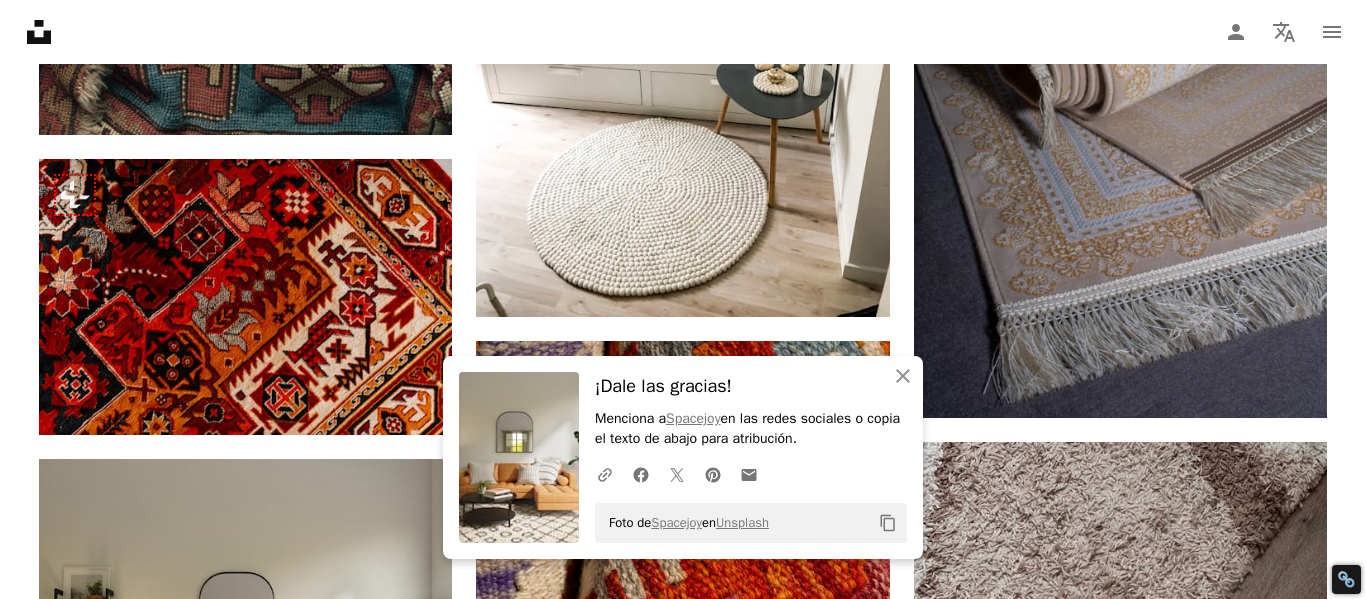click on "An X shape" at bounding box center [20, 20] 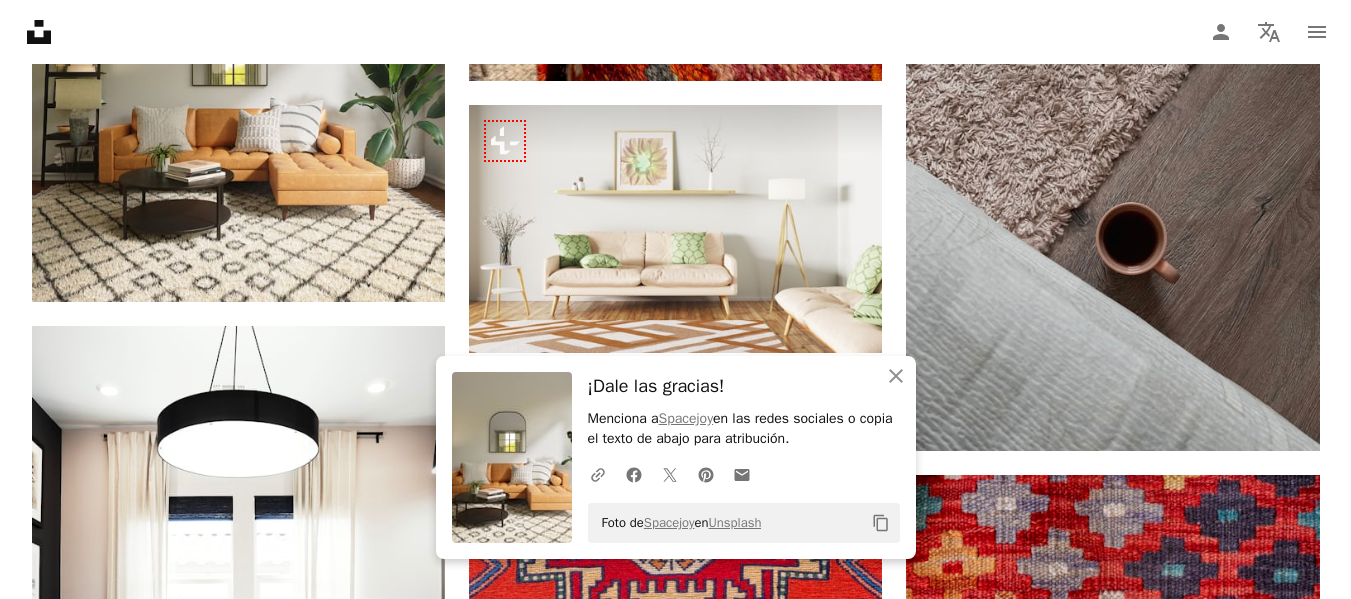 scroll, scrollTop: 4800, scrollLeft: 0, axis: vertical 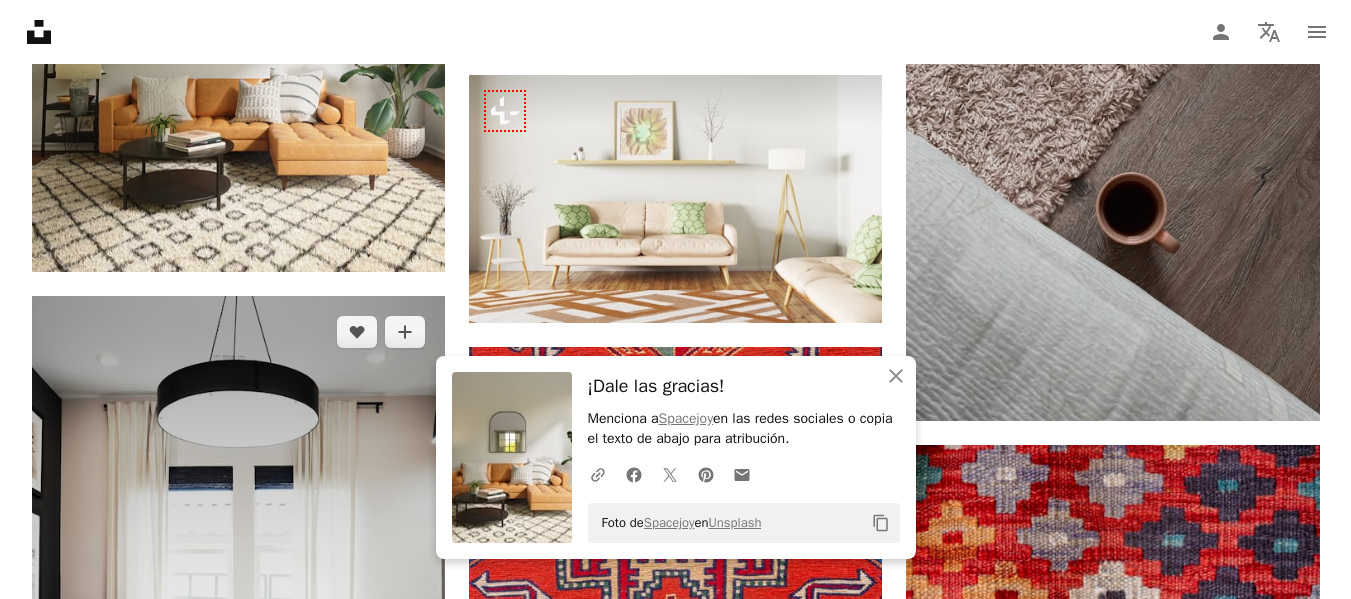 click on "Arrow pointing down" 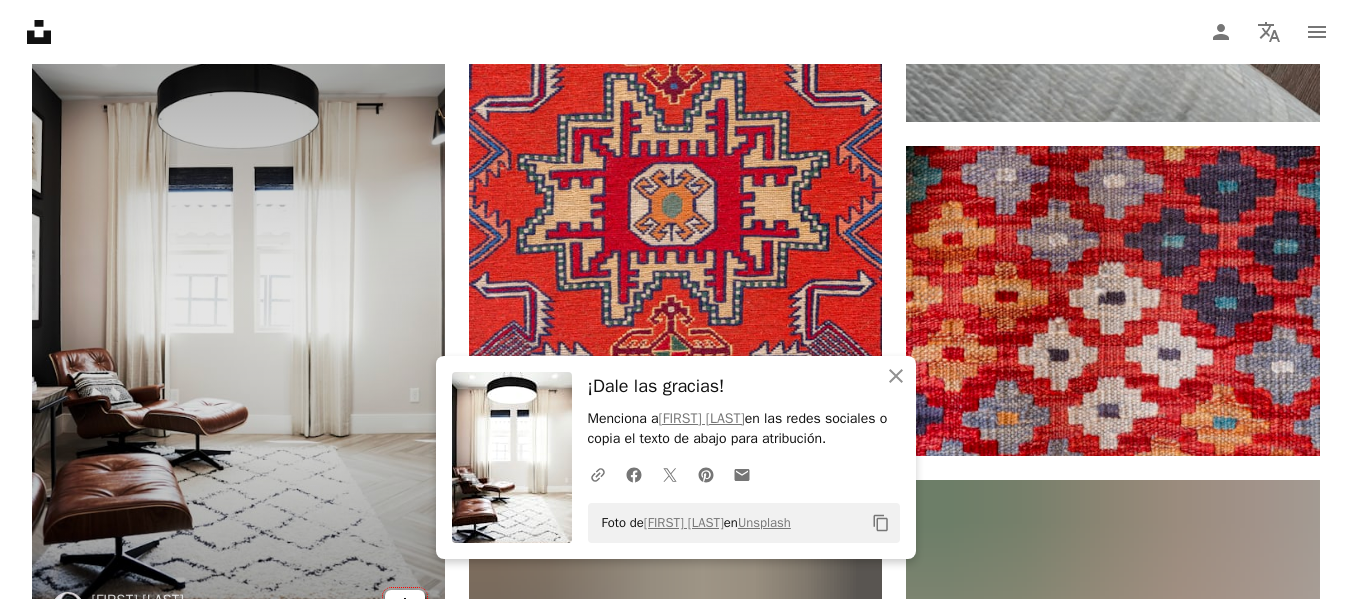 scroll, scrollTop: 5100, scrollLeft: 0, axis: vertical 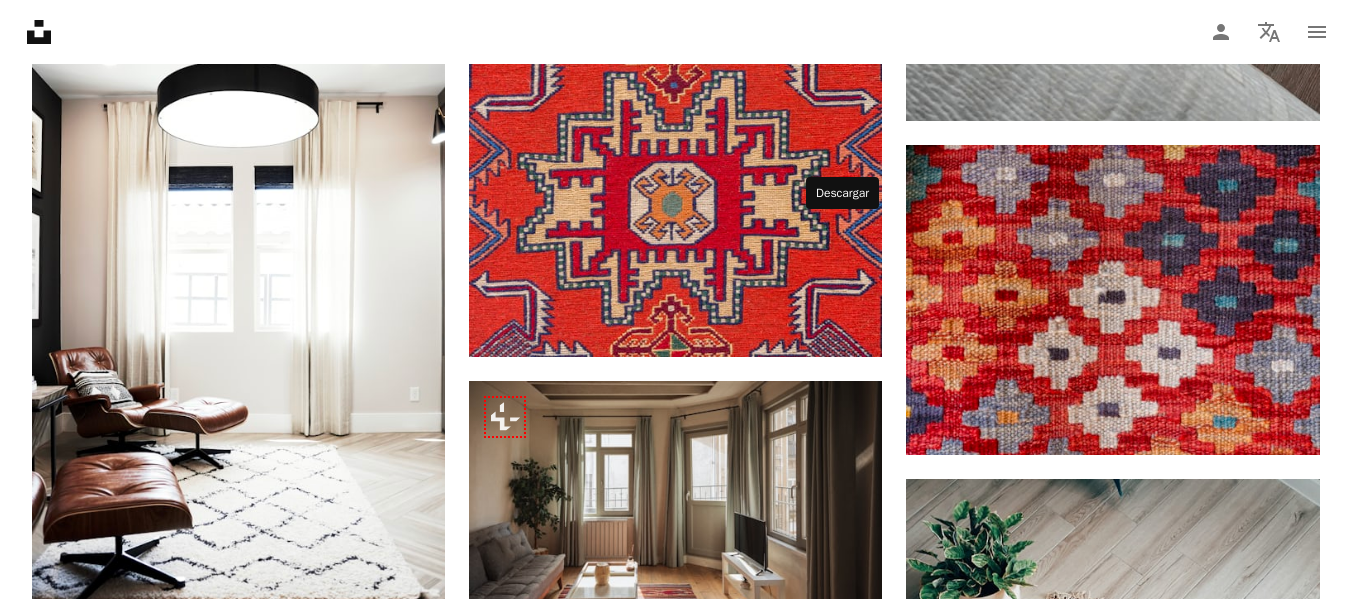 click on "Arrow pointing down" at bounding box center [842, 877] 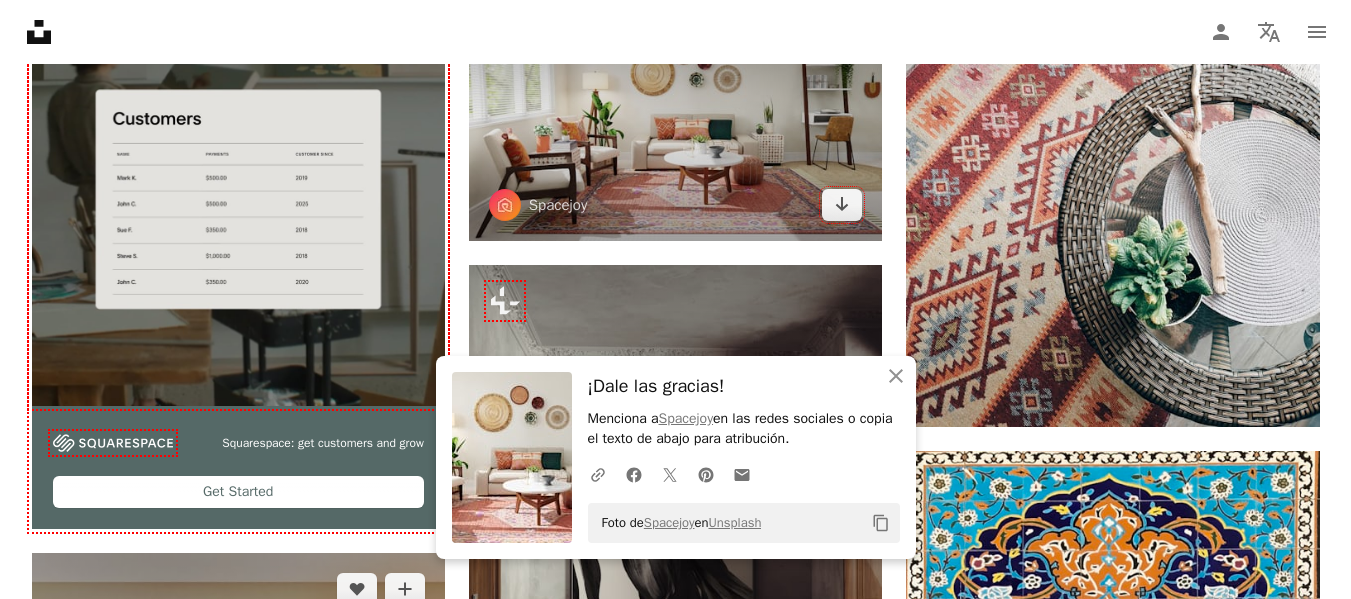 scroll, scrollTop: 5800, scrollLeft: 0, axis: vertical 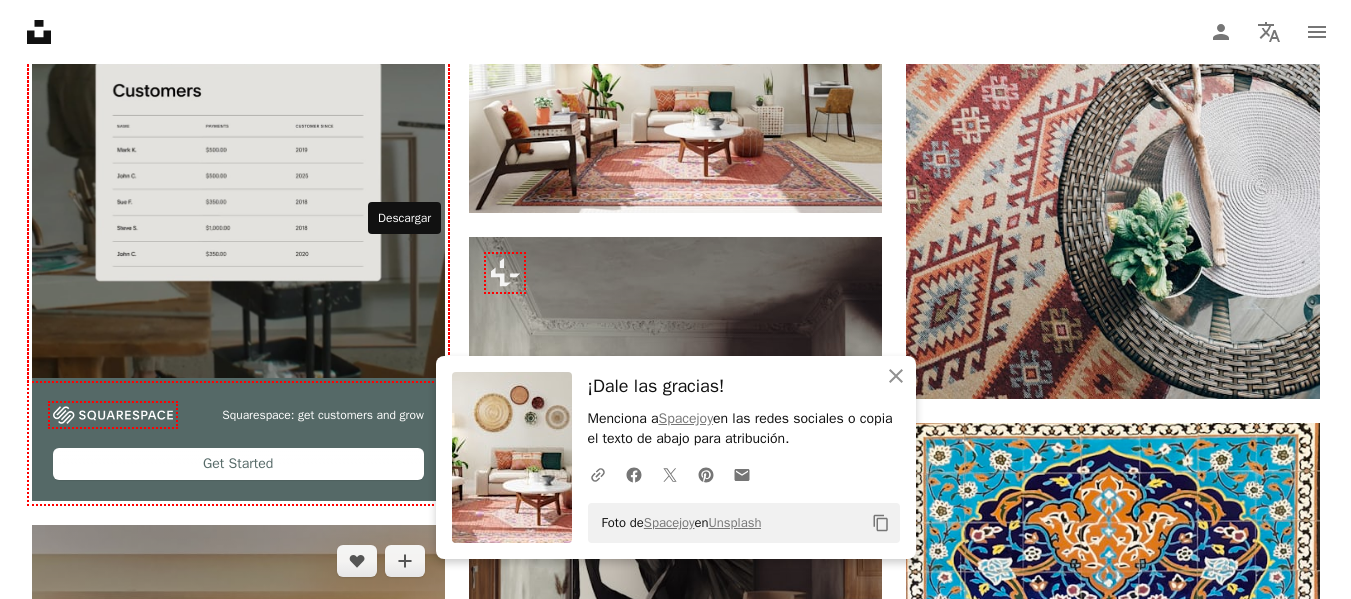click on "Arrow pointing down" at bounding box center (405, 902) 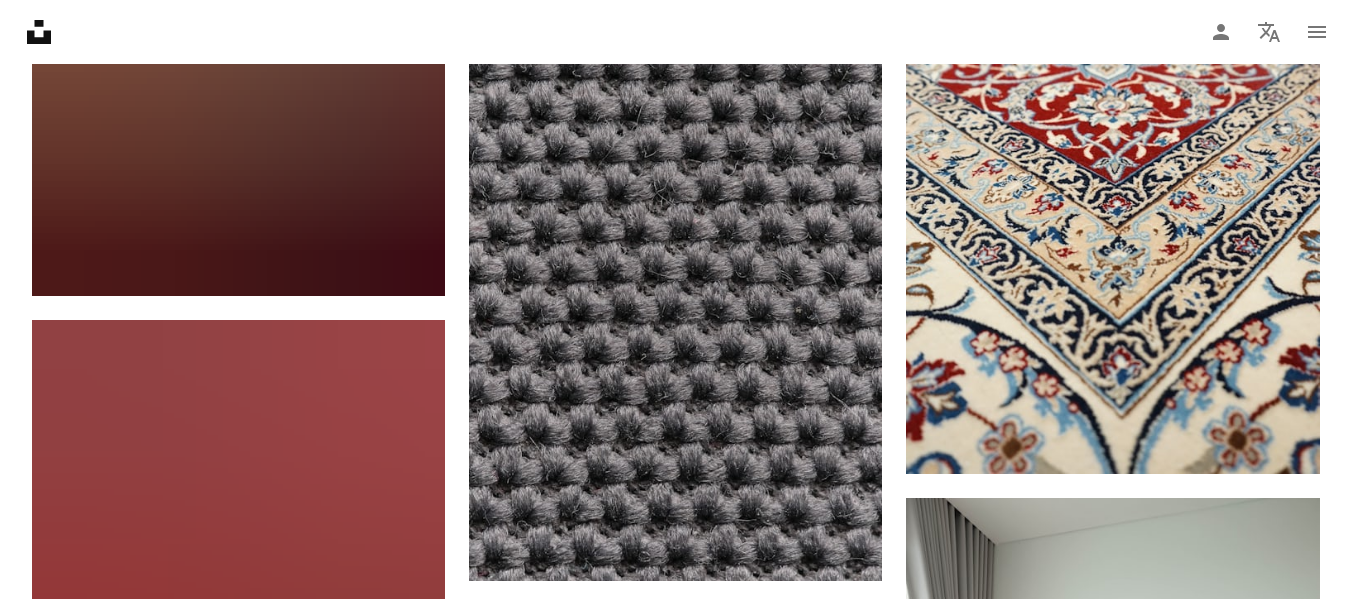 scroll, scrollTop: 7600, scrollLeft: 0, axis: vertical 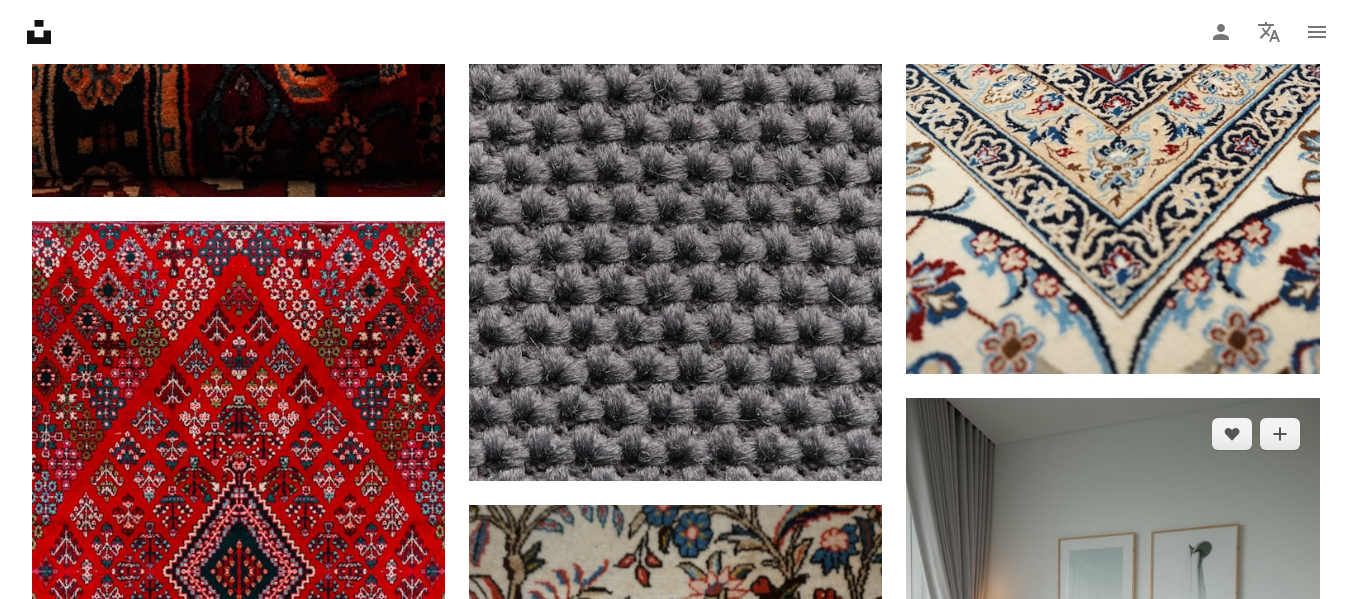click 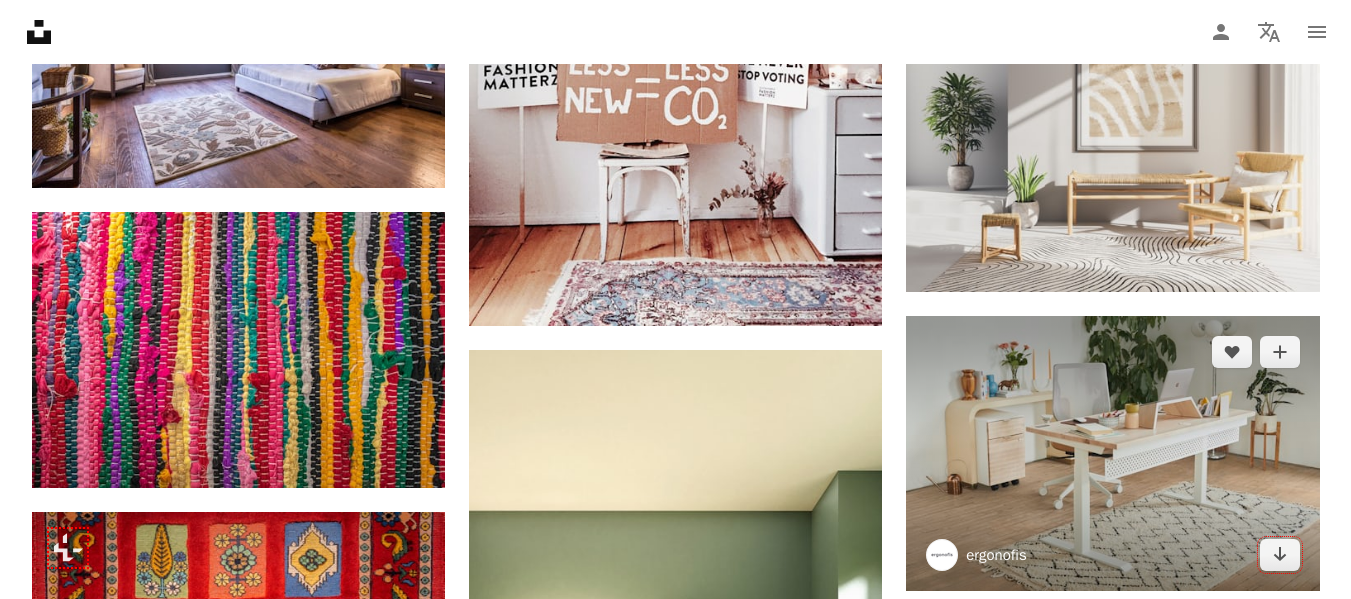 scroll, scrollTop: 9300, scrollLeft: 0, axis: vertical 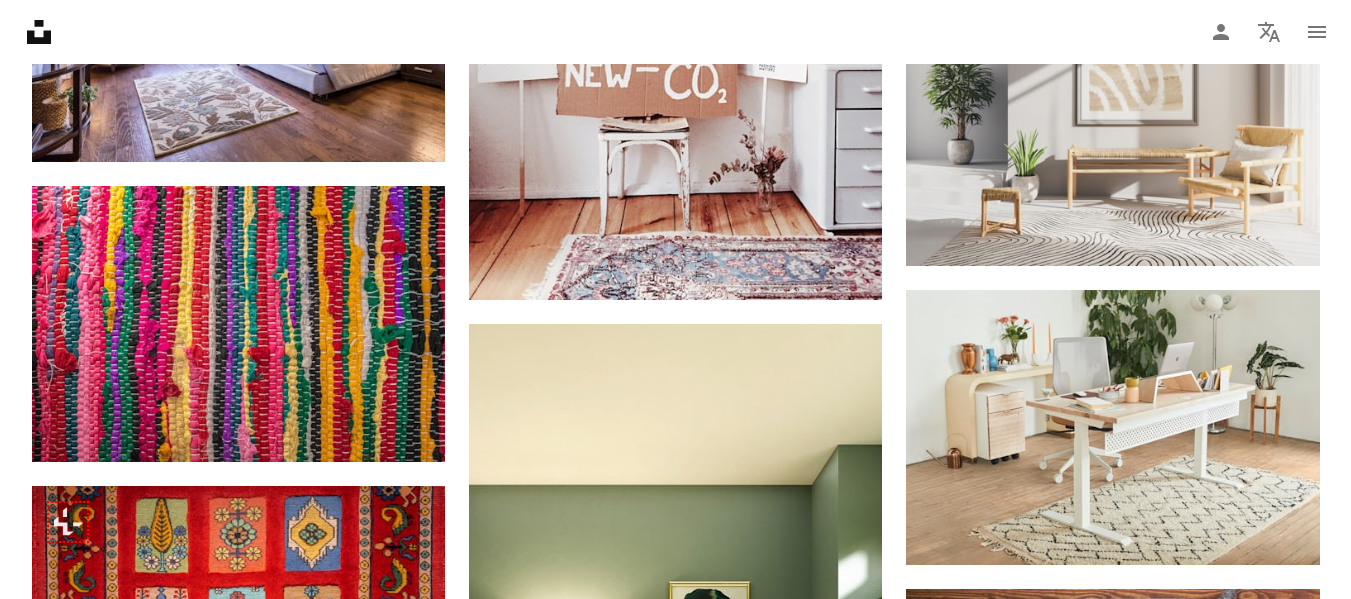 click on "A lock Descargar" at bounding box center [1248, 1128] 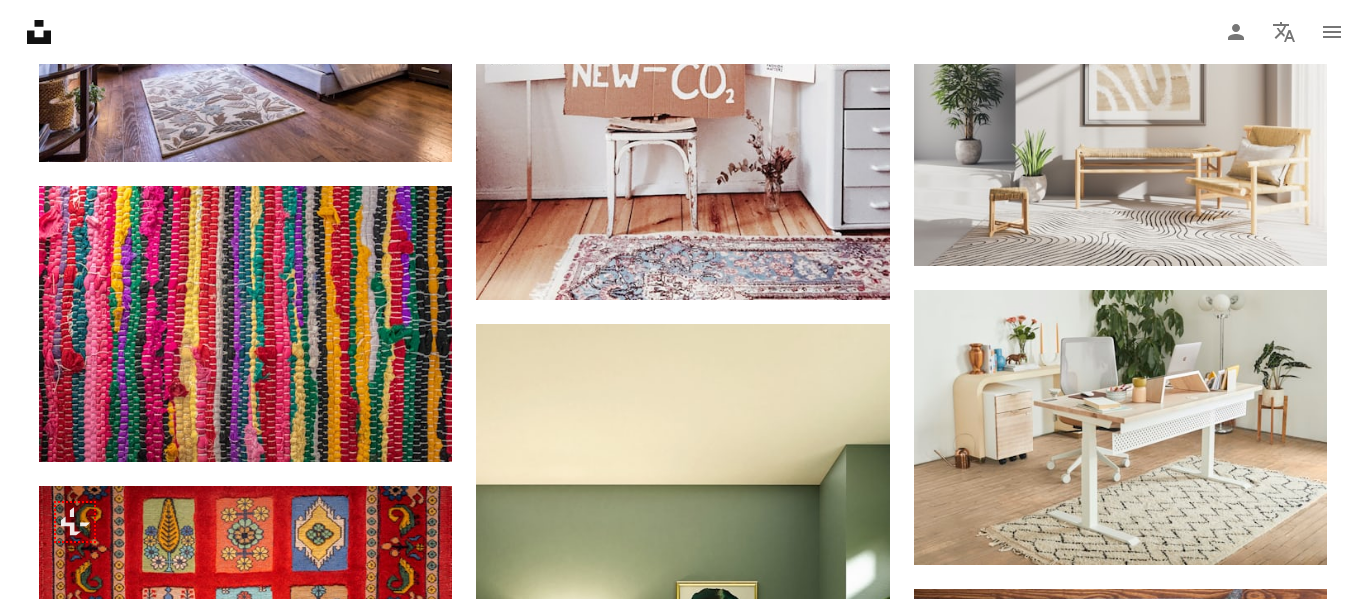 click on "An X shape" at bounding box center [20, 20] 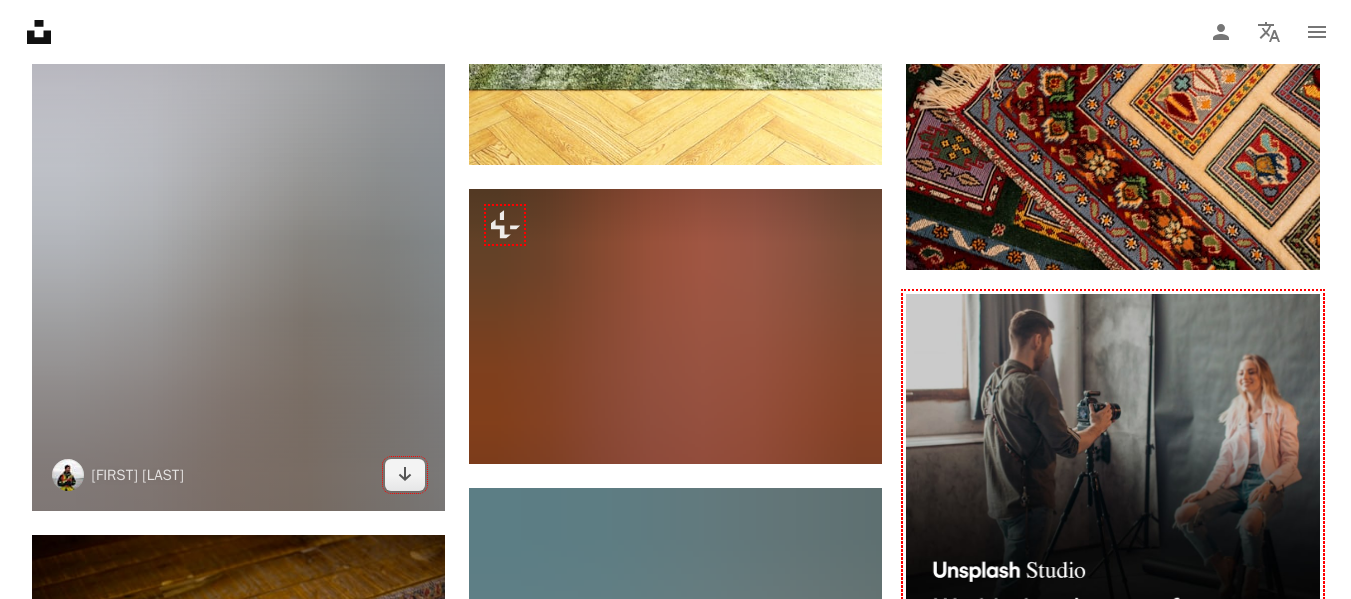 scroll, scrollTop: 10200, scrollLeft: 0, axis: vertical 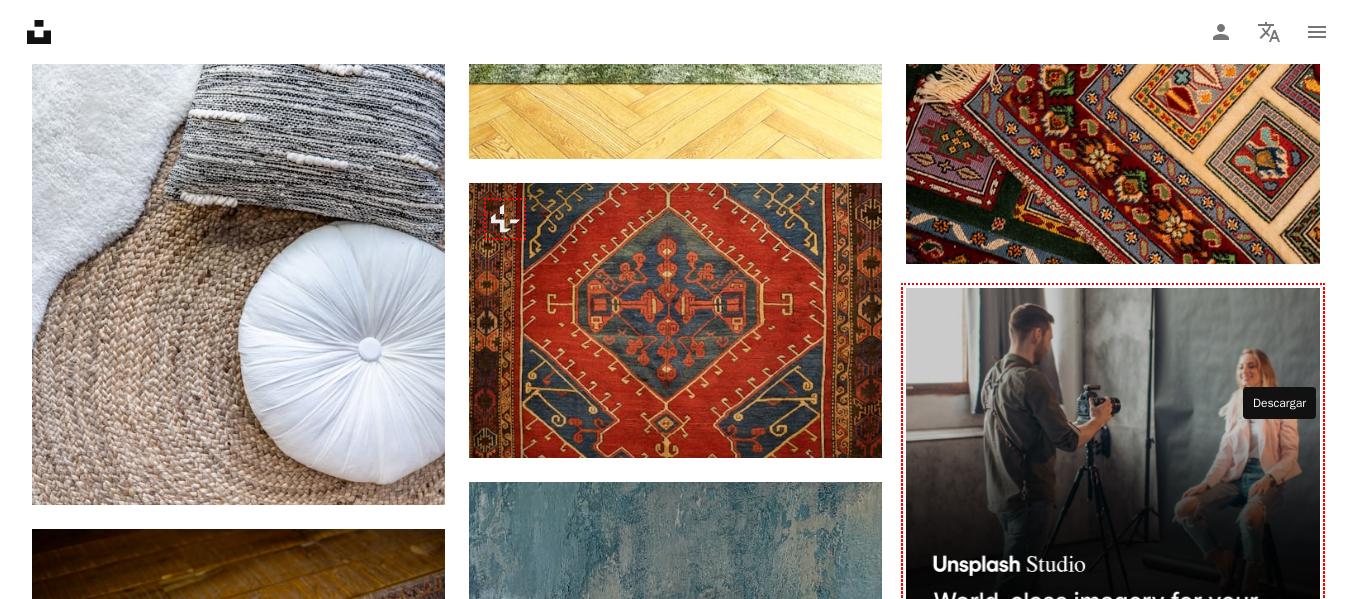 click on "Arrow pointing down" at bounding box center (1280, 1087) 